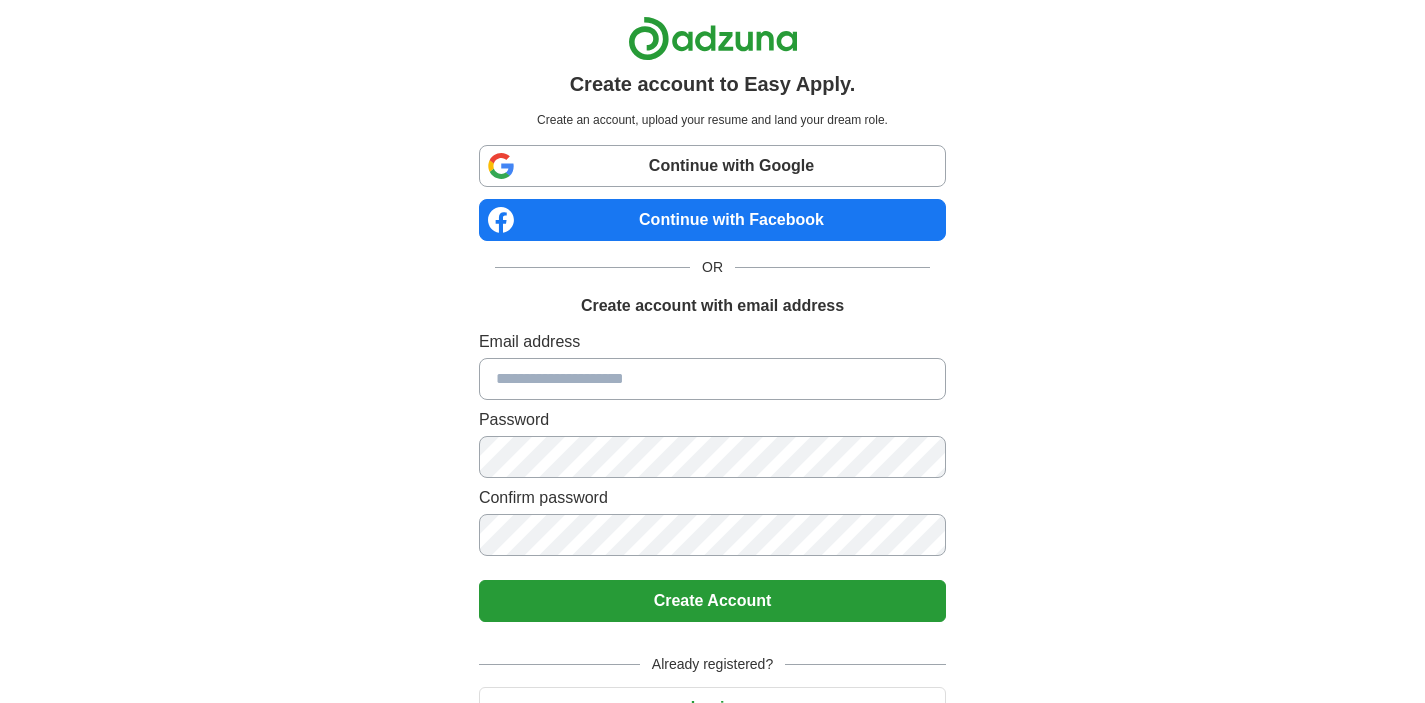 scroll, scrollTop: 0, scrollLeft: 0, axis: both 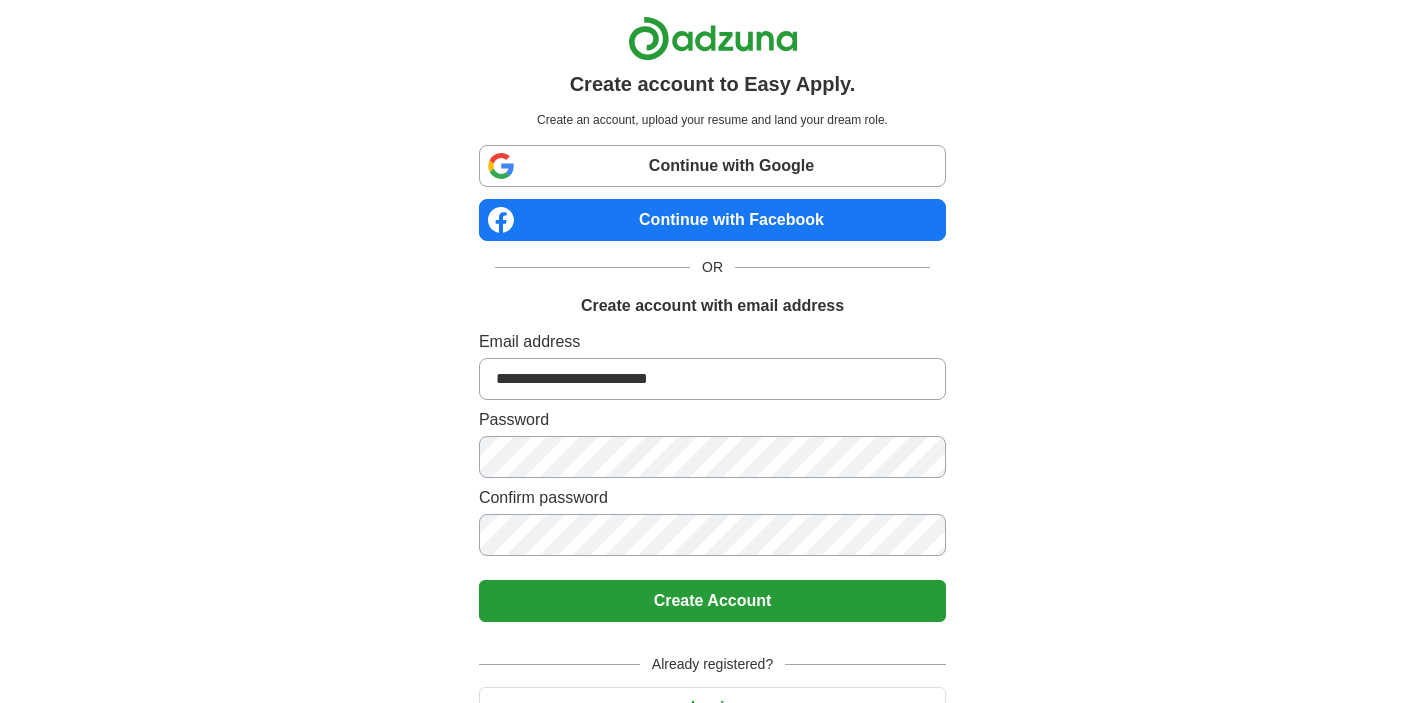click on "Create account to Easy Apply. Create an account, upload your resume and land your dream role. Continue with Google Continue with Facebook OR Create account with email address [EMAIL] [PASSWORD] Confirm password Create Account Already registered? Login Return to job advert" at bounding box center [713, 401] 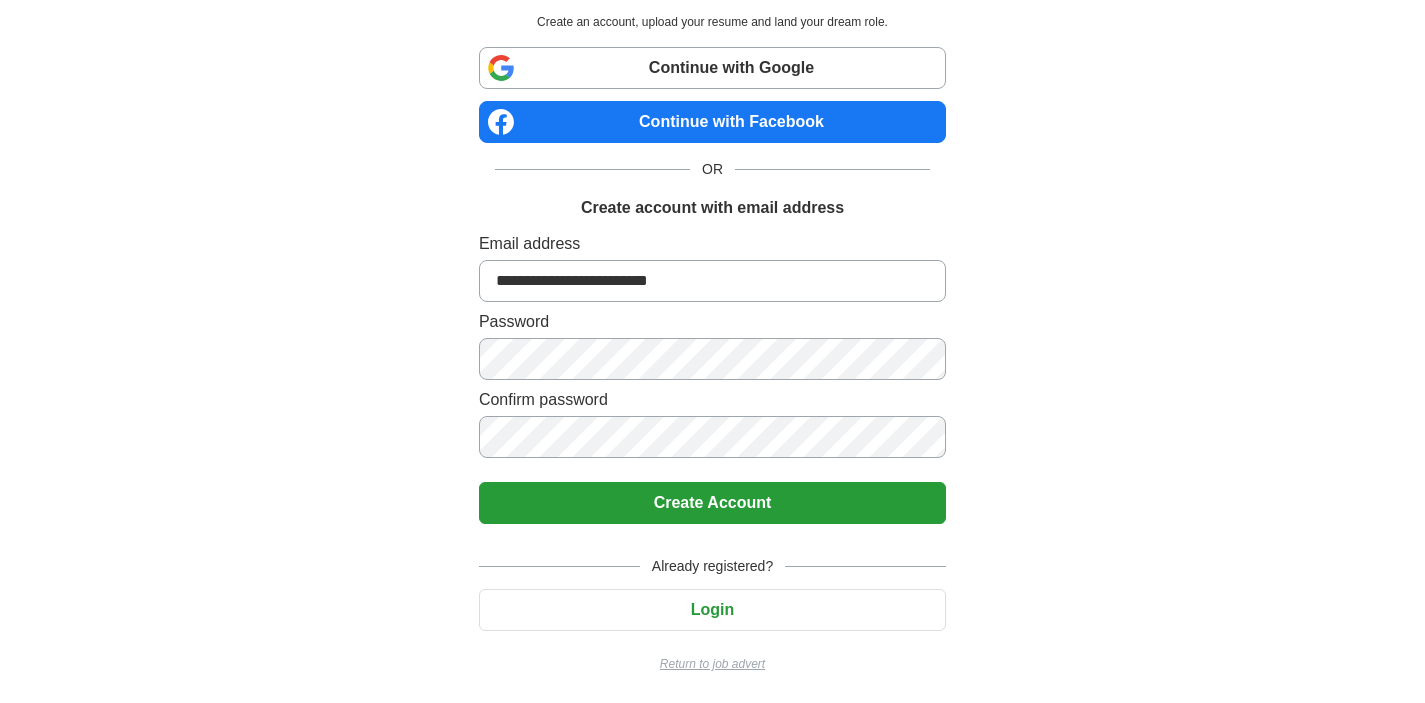 scroll, scrollTop: 100, scrollLeft: 0, axis: vertical 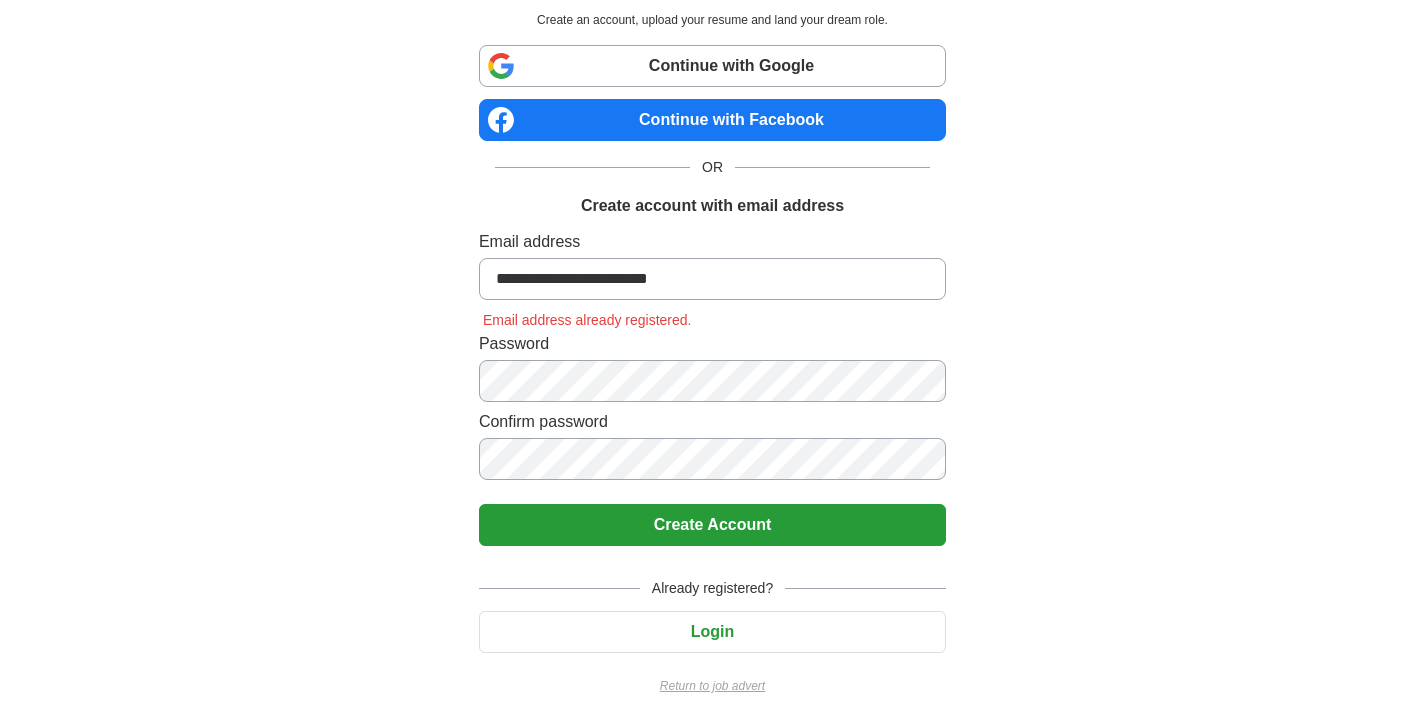 click on "Login" at bounding box center [712, 632] 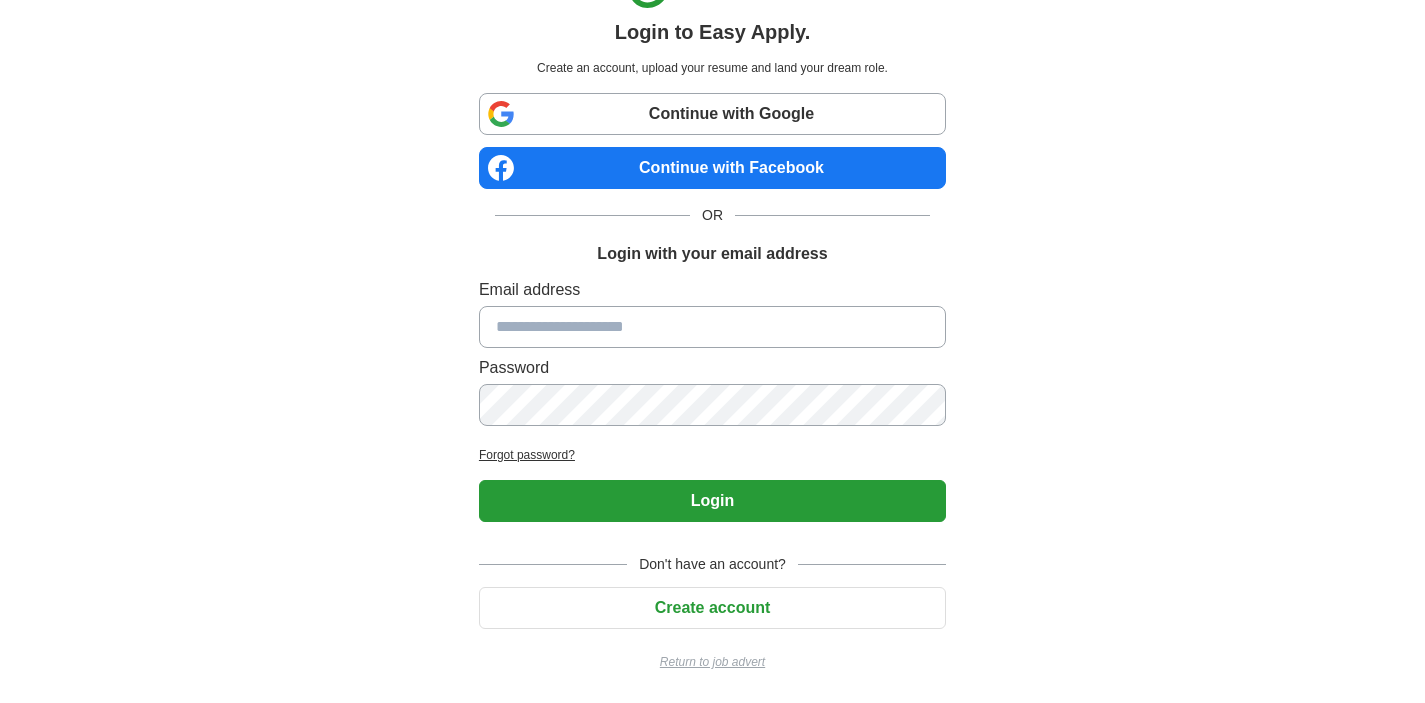 drag, startPoint x: 1062, startPoint y: 498, endPoint x: 881, endPoint y: 598, distance: 206.78732 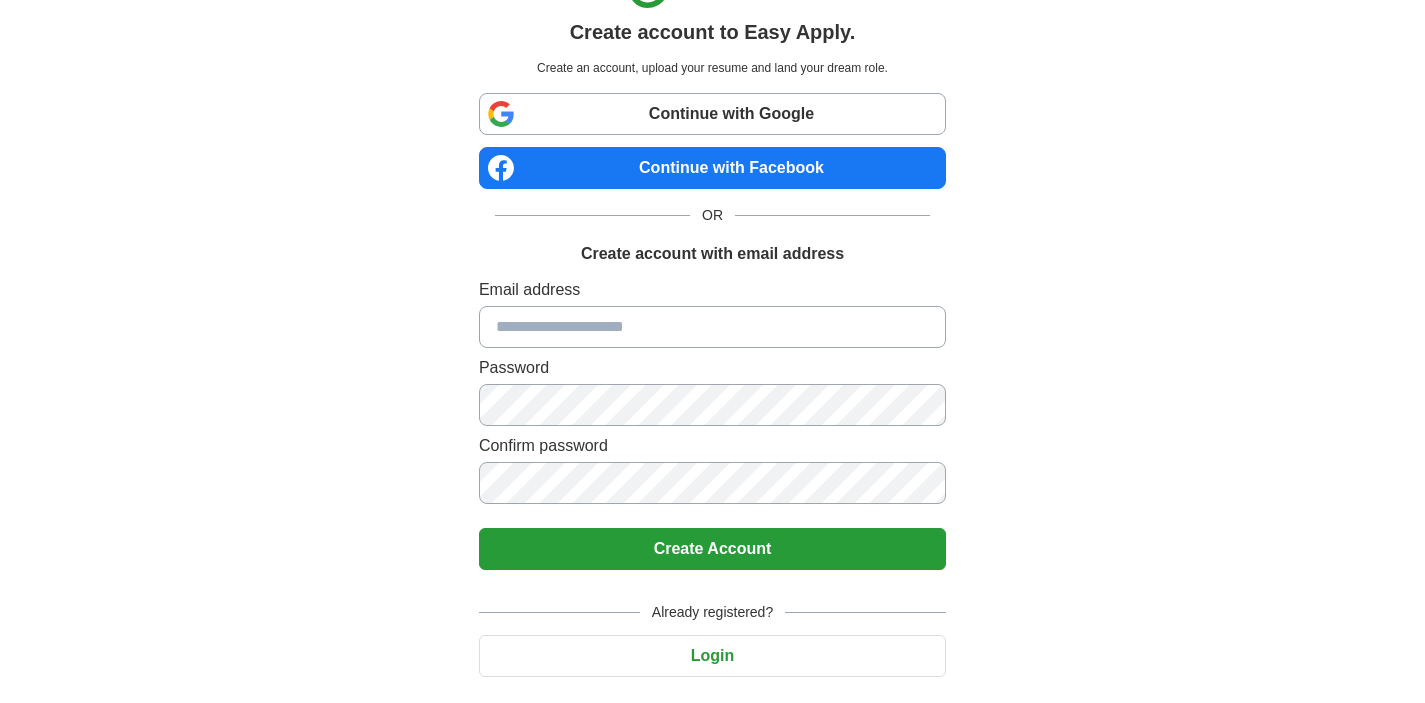 click on "Create account to Easy Apply. Create an account, upload your resume and land your dream role. Continue with Google Continue with Facebook OR Create account with email address [EMAIL] [PASSWORD] Confirm password Create Account Already registered? Login Return to job advert" at bounding box center [713, 349] 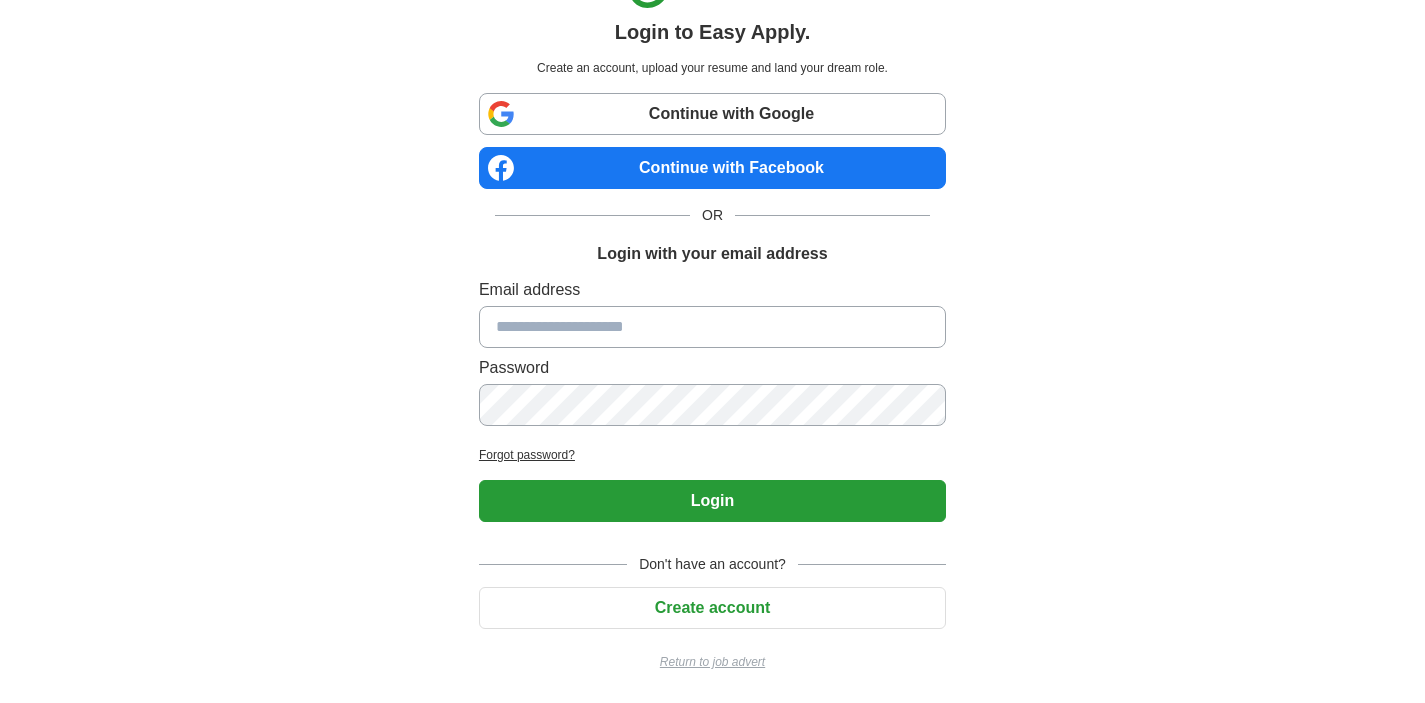 click at bounding box center [712, 327] 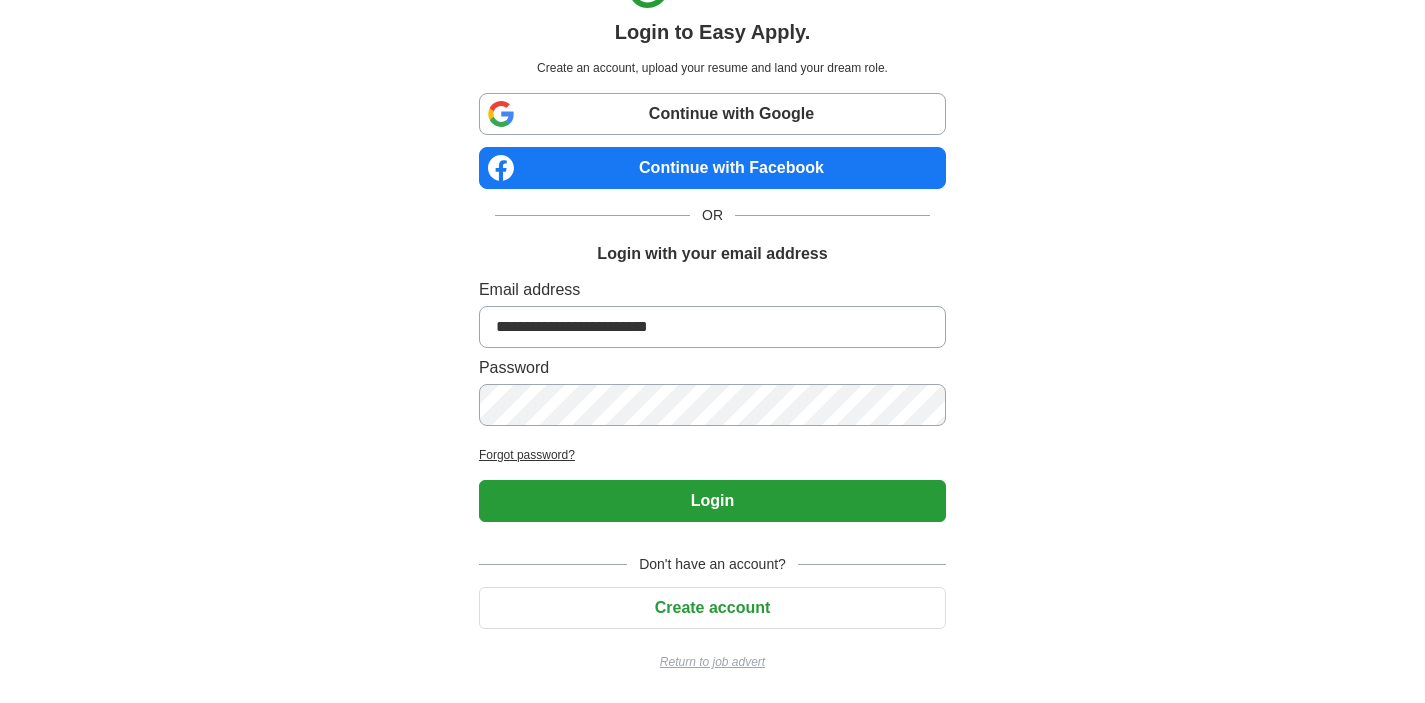 click on "Login" at bounding box center (712, 501) 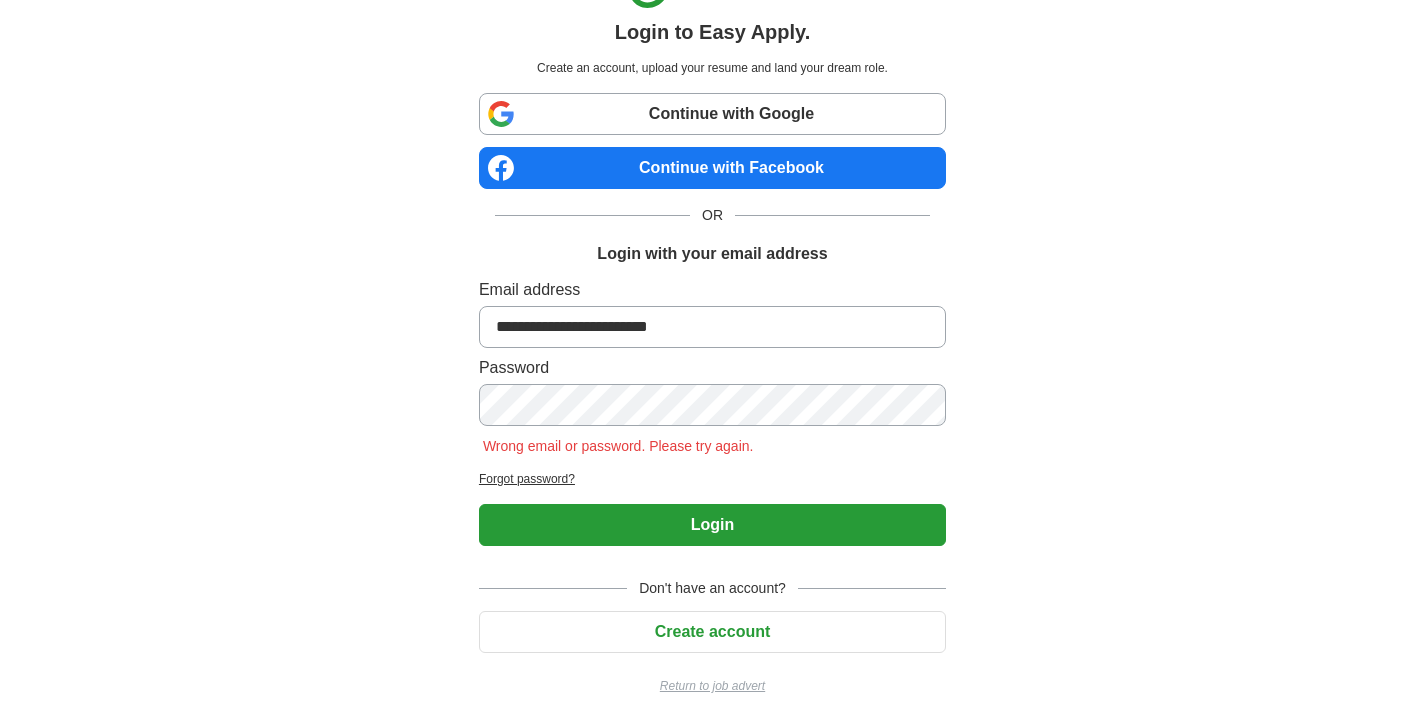 click on "Forgot password?" at bounding box center [712, 479] 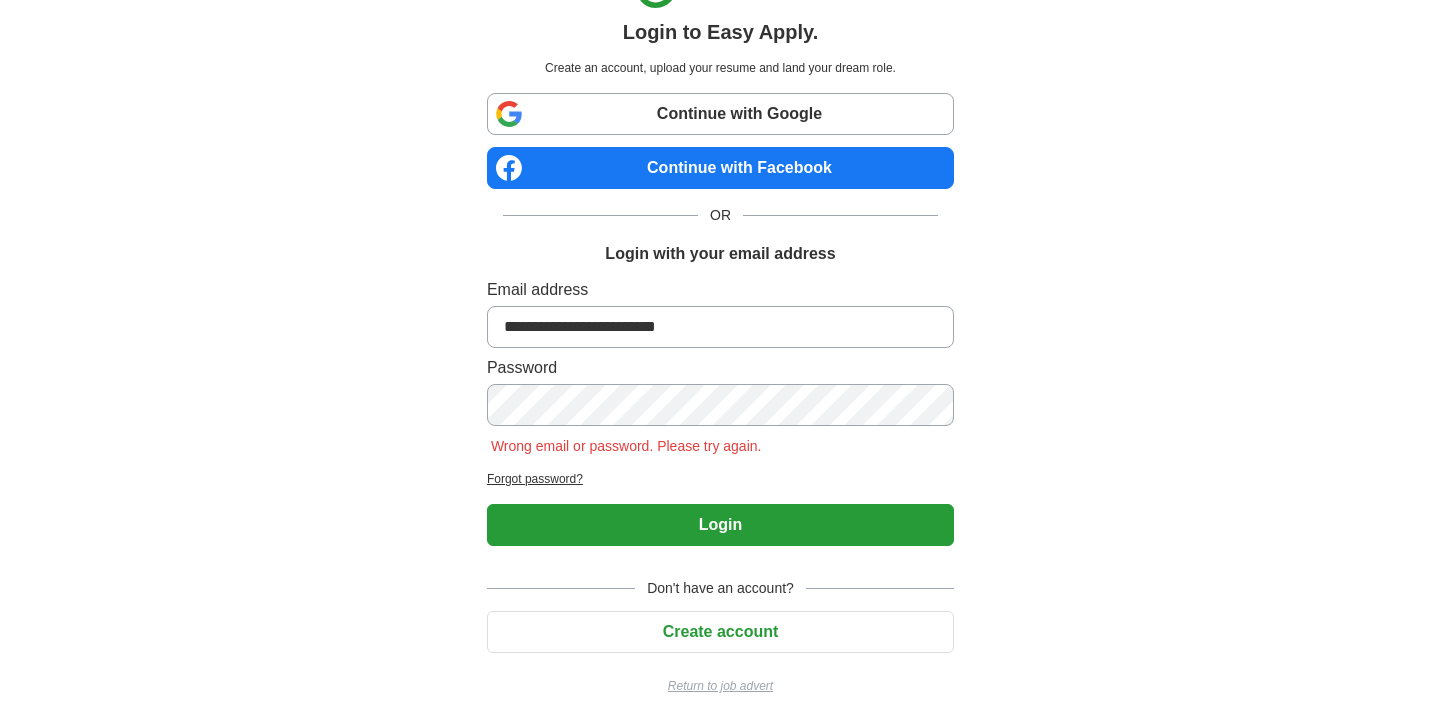 scroll, scrollTop: 0, scrollLeft: 0, axis: both 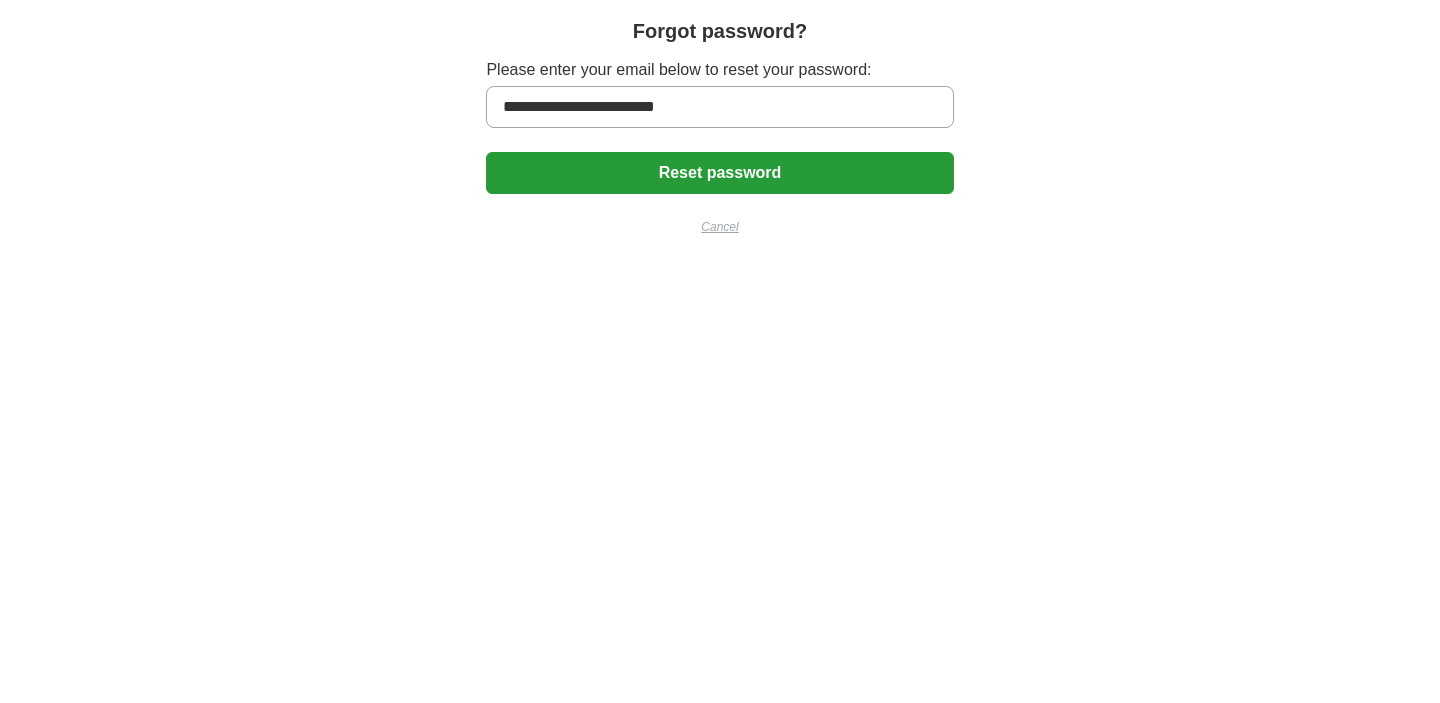 click on "Reset password" at bounding box center [719, 173] 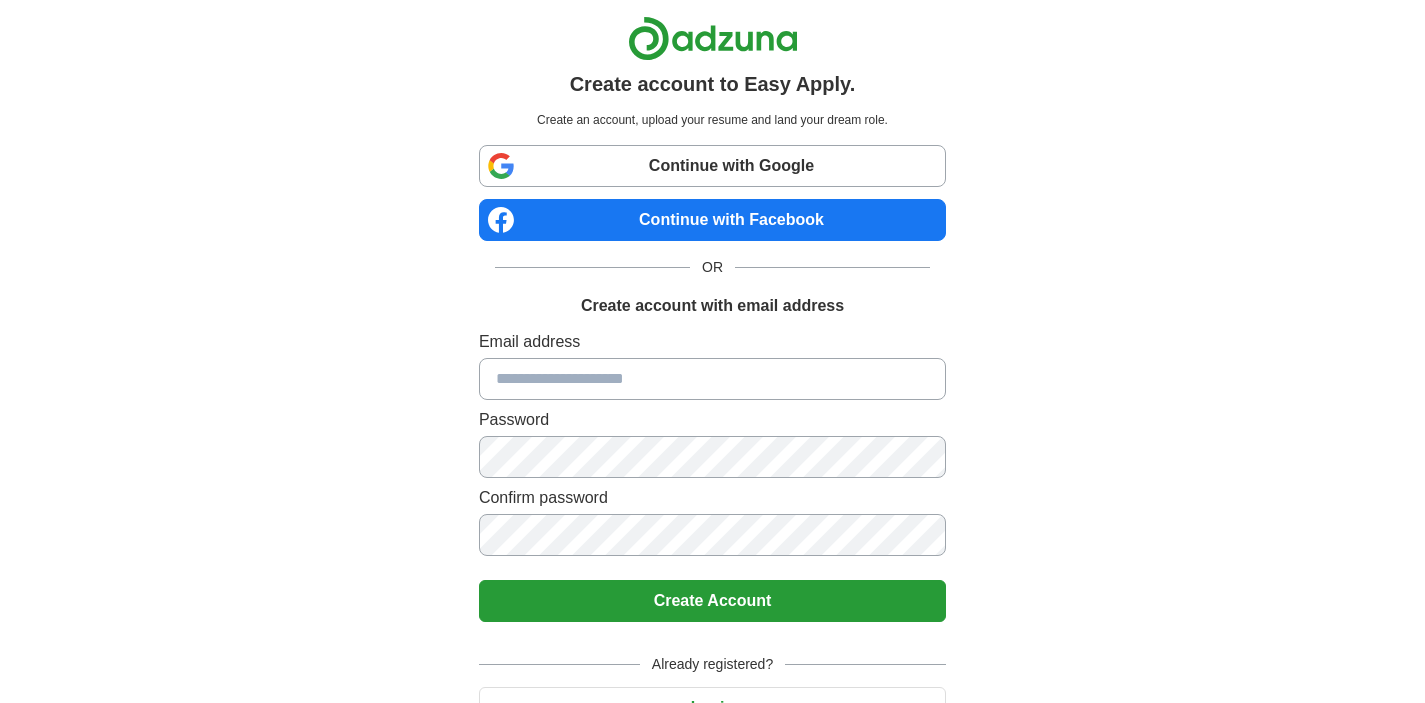 scroll, scrollTop: 0, scrollLeft: 0, axis: both 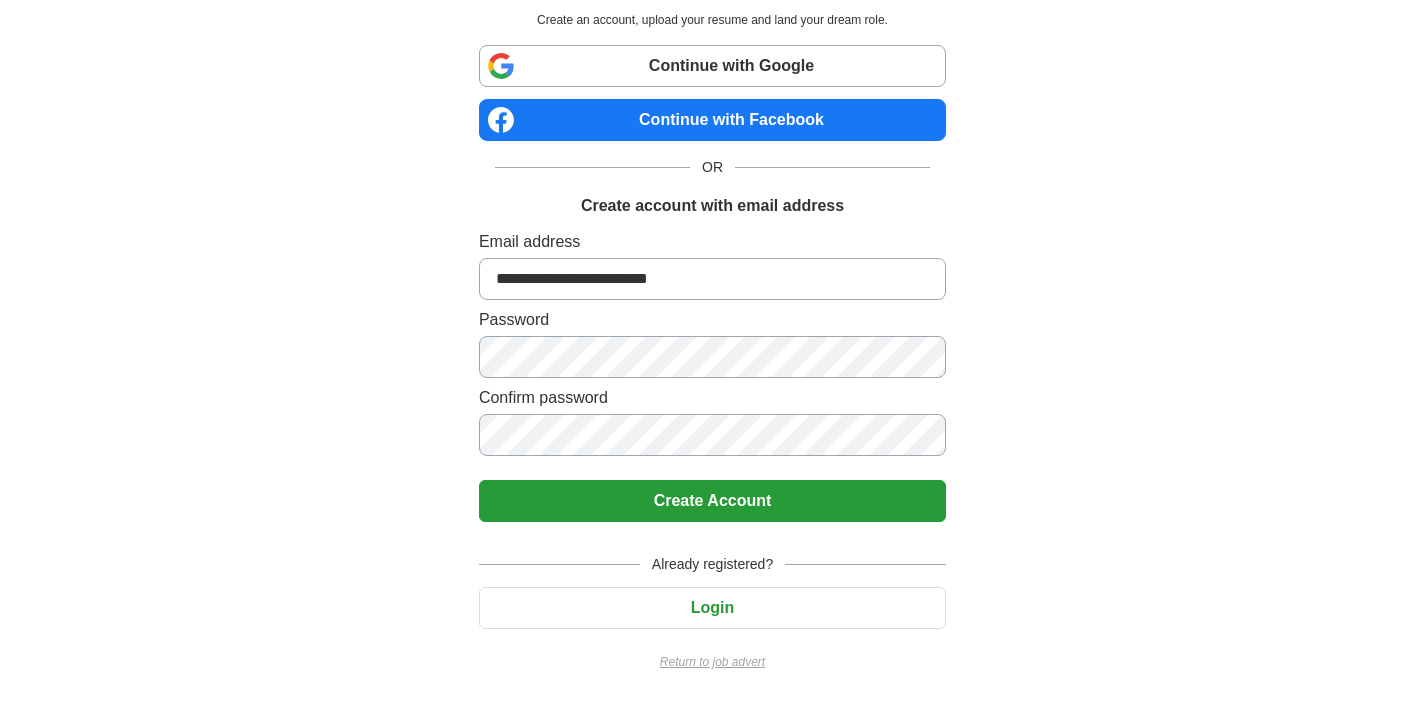 click on "Login" at bounding box center [712, 608] 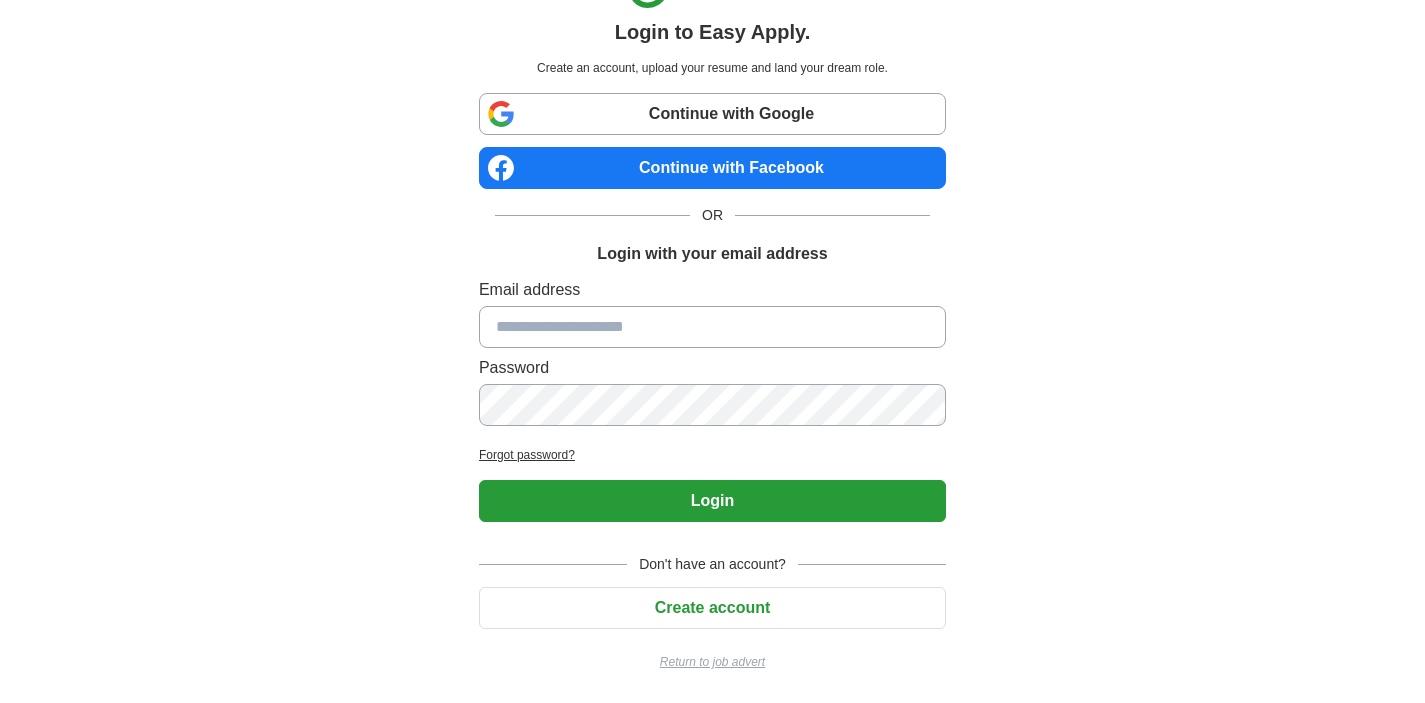 click at bounding box center (712, 327) 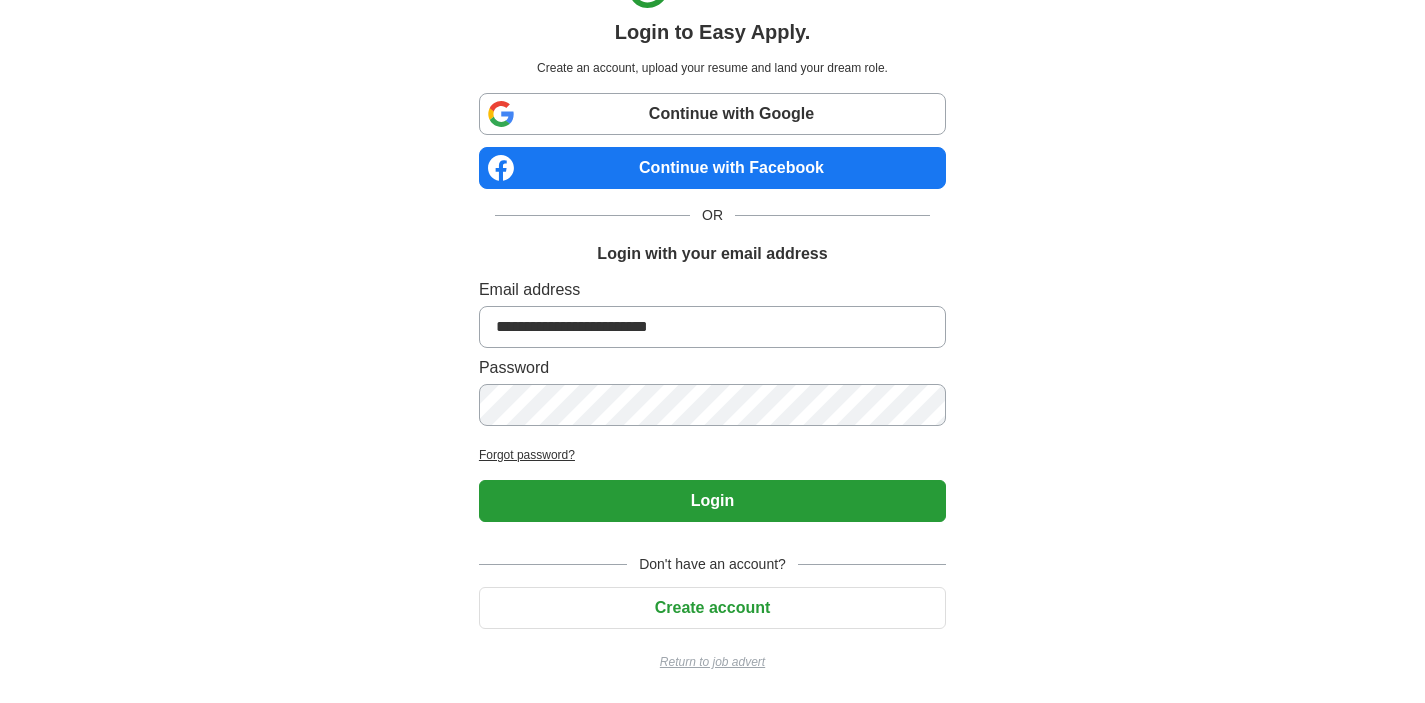 click on "Forgot password?" at bounding box center (712, 455) 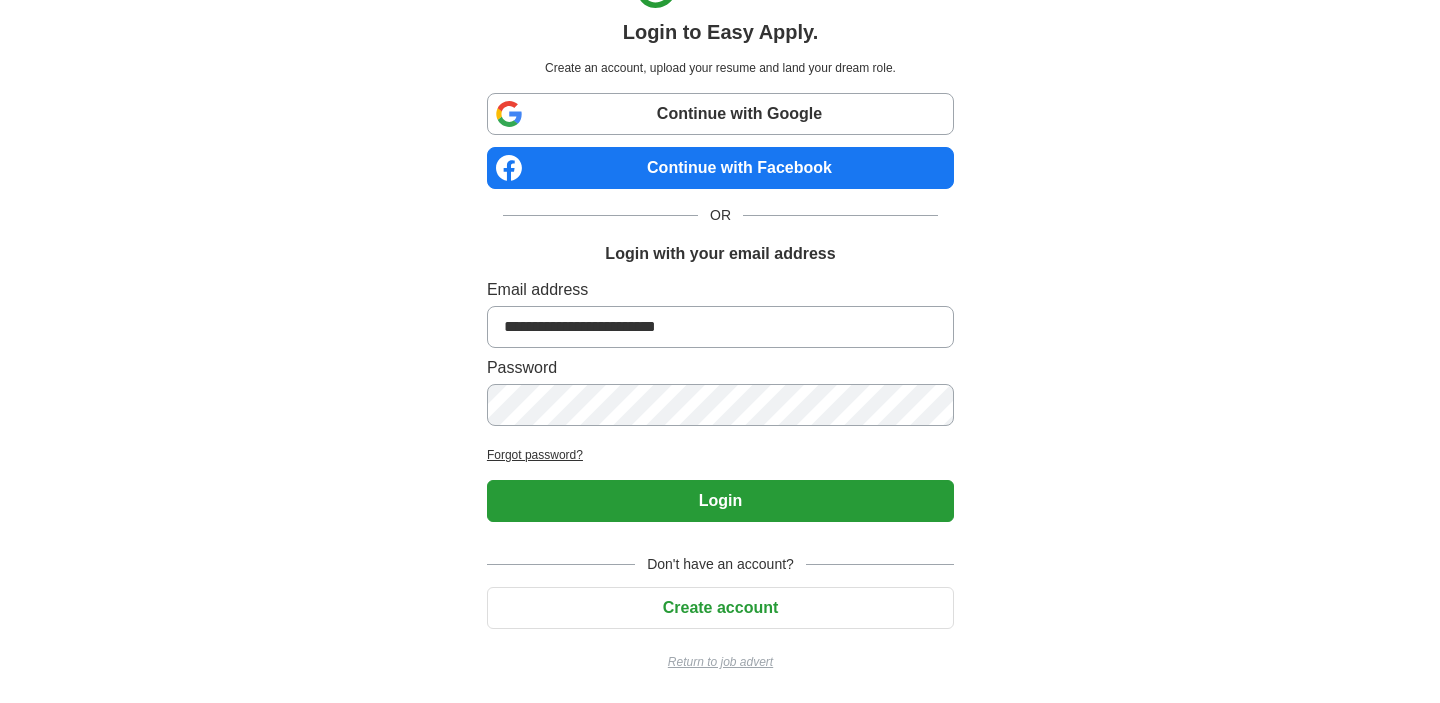 scroll, scrollTop: 0, scrollLeft: 0, axis: both 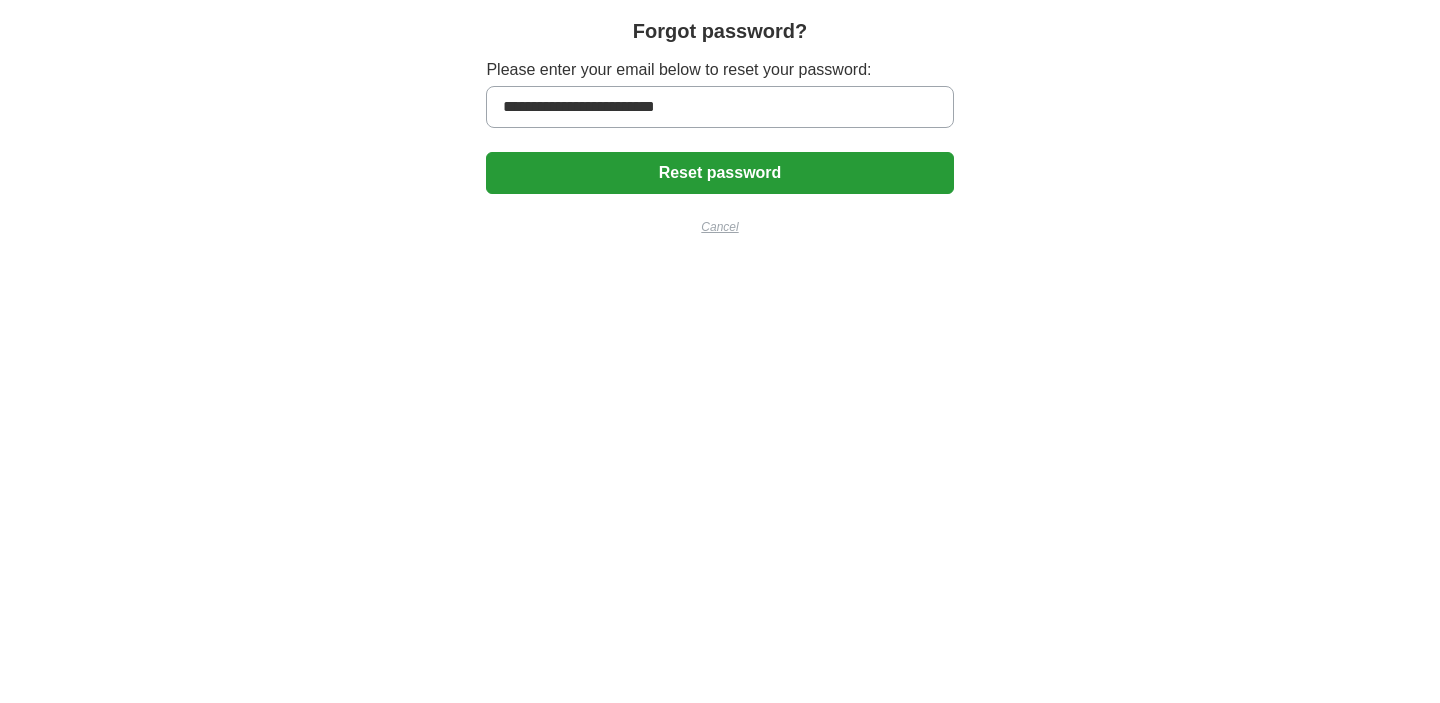 click on "Reset password" at bounding box center [719, 173] 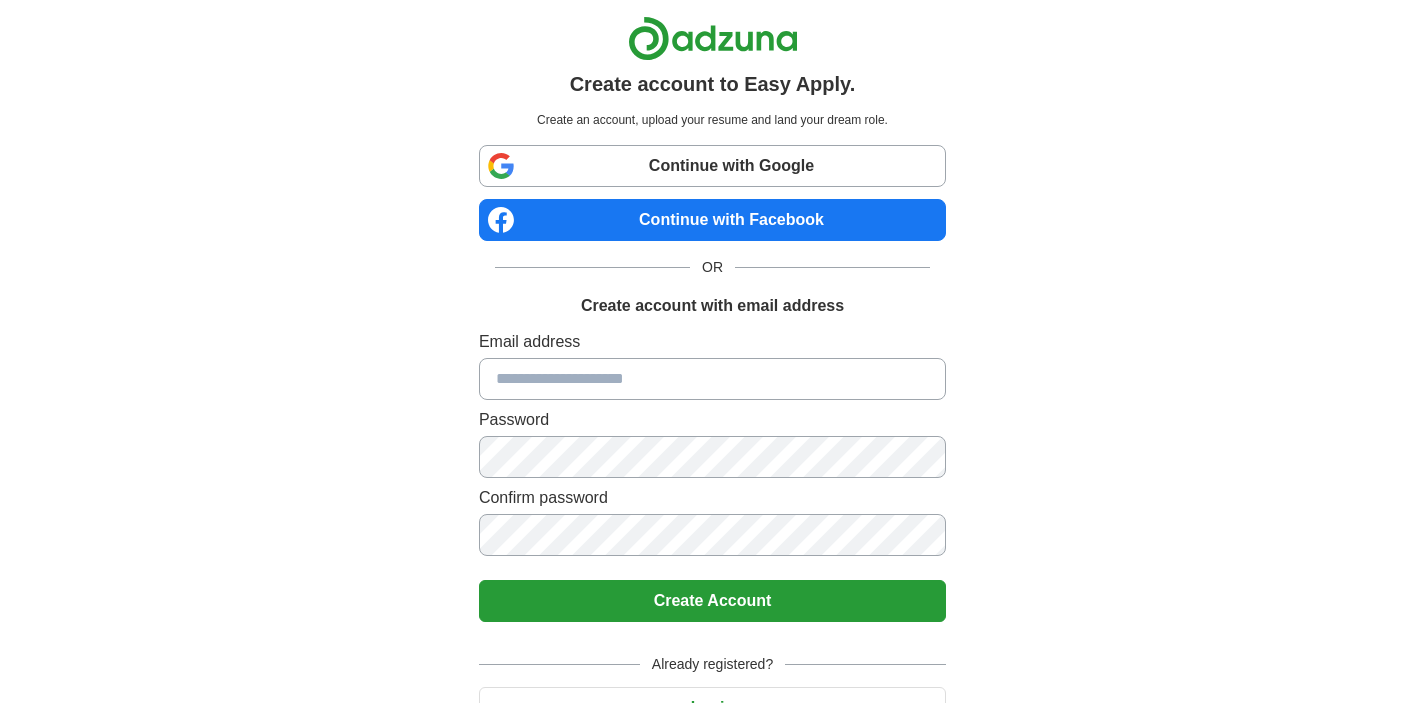 scroll, scrollTop: 0, scrollLeft: 0, axis: both 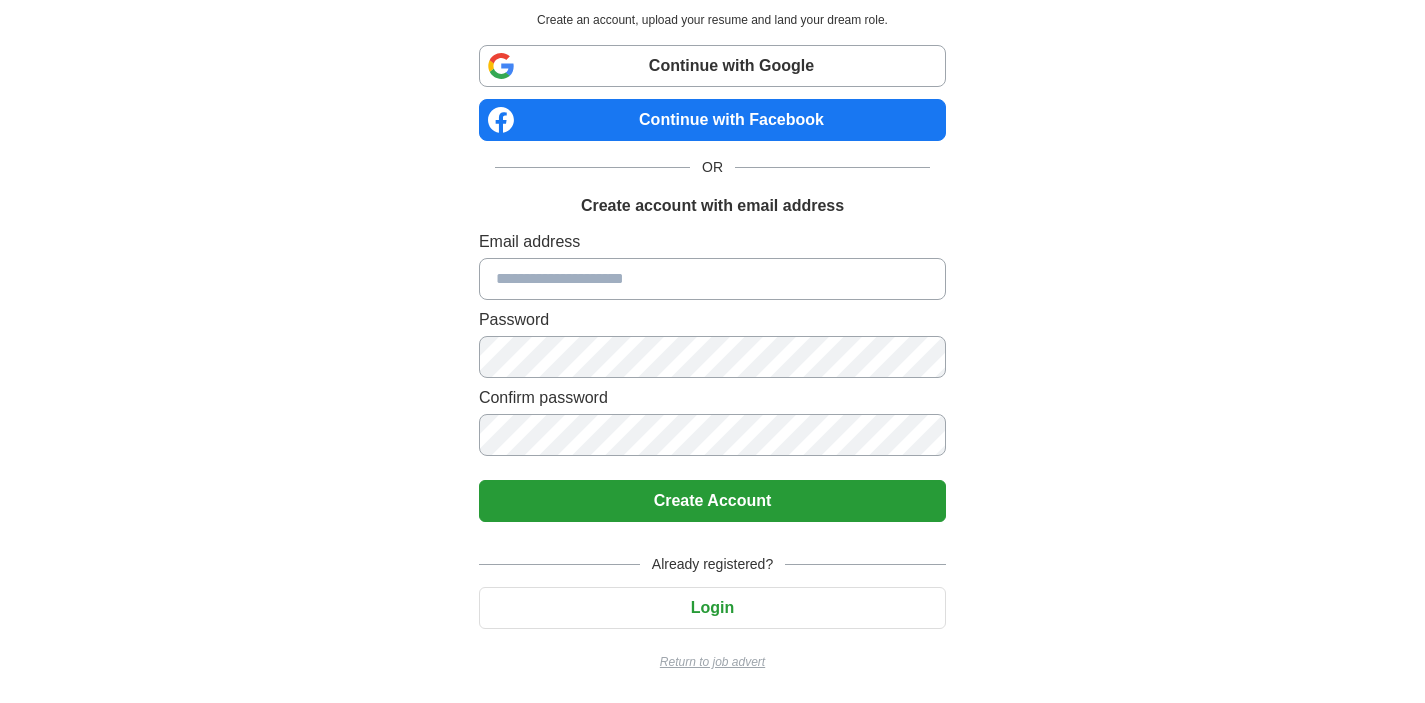 click at bounding box center [712, 279] 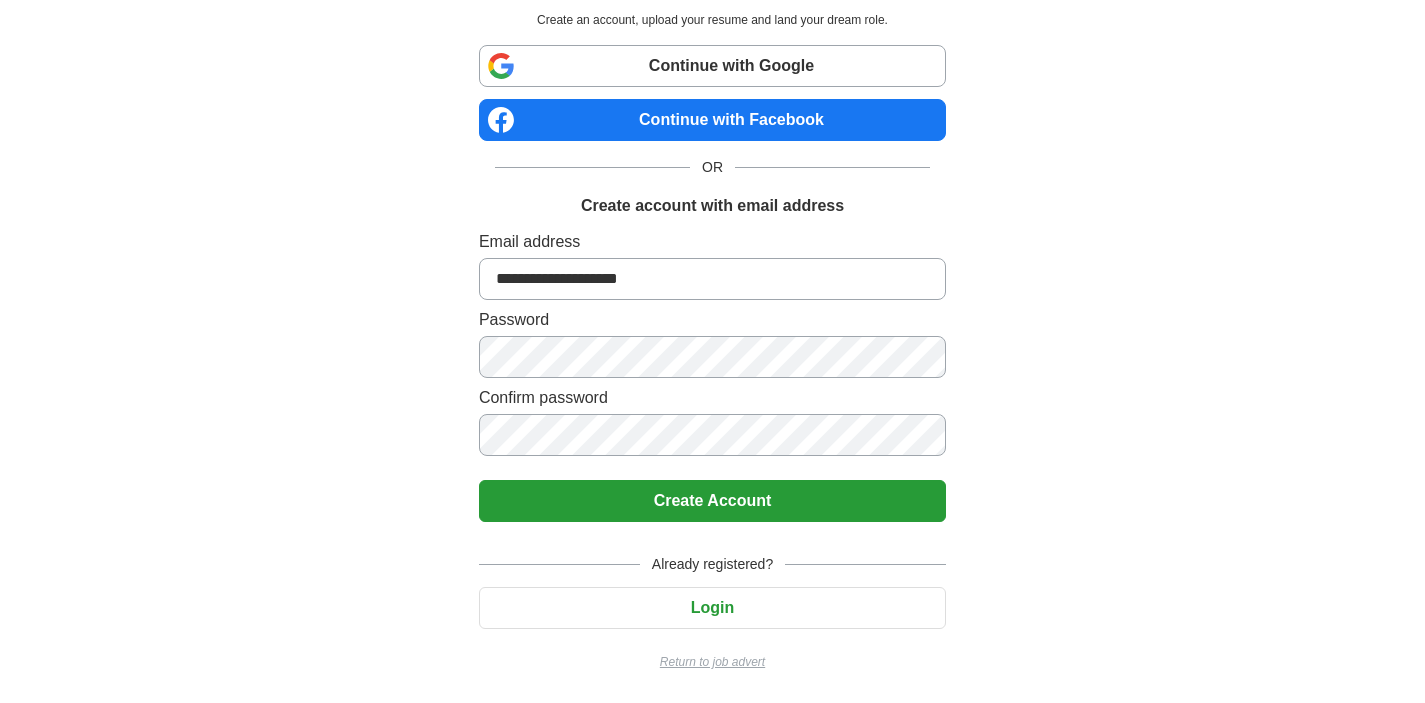type on "**********" 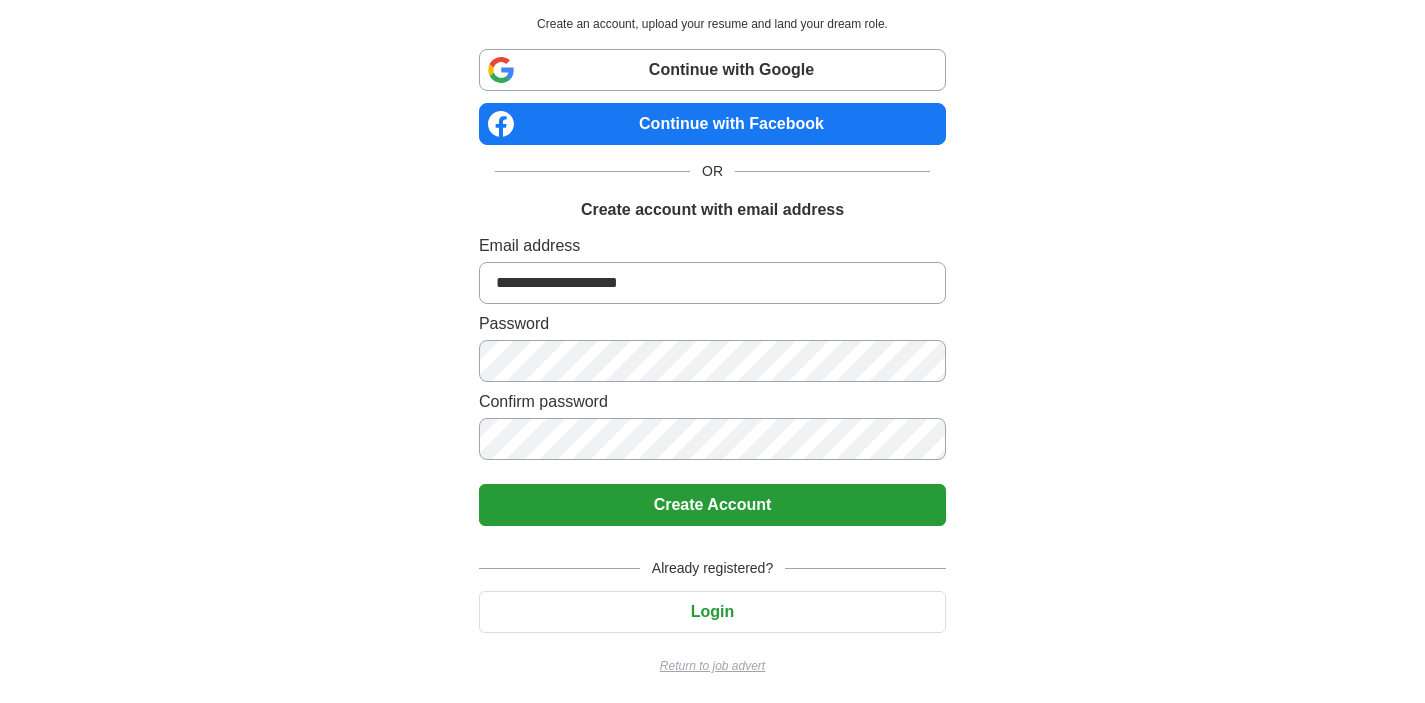 click on "Create Account" at bounding box center [712, 505] 